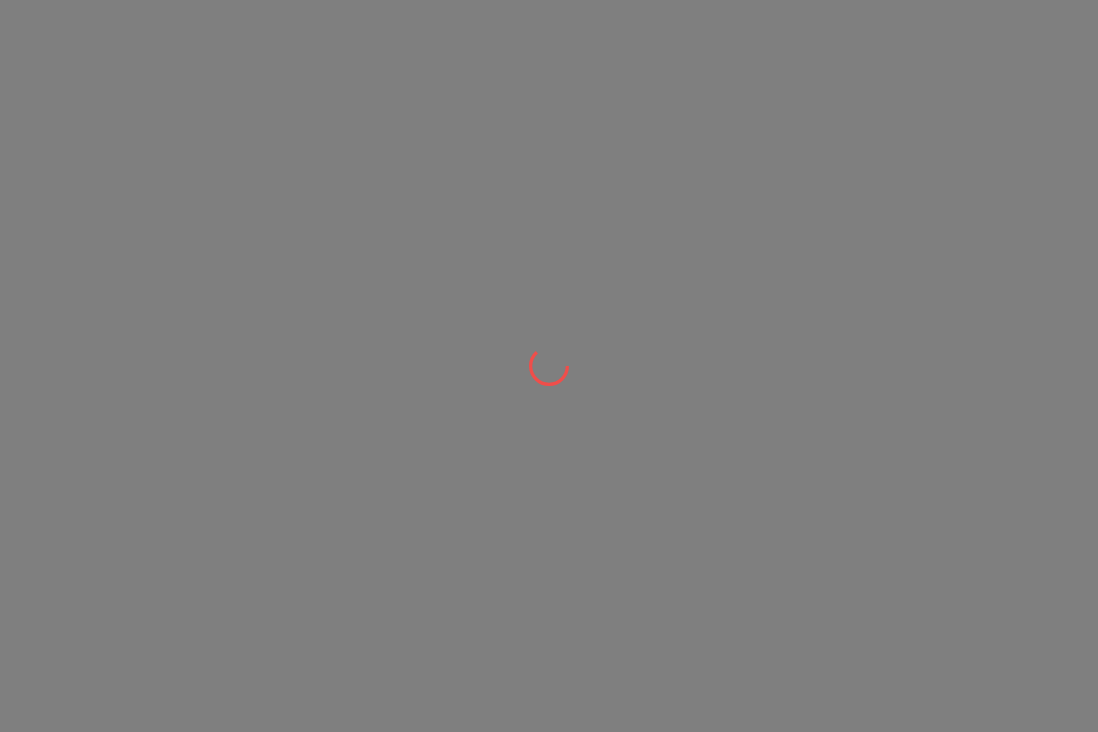 scroll, scrollTop: 0, scrollLeft: 0, axis: both 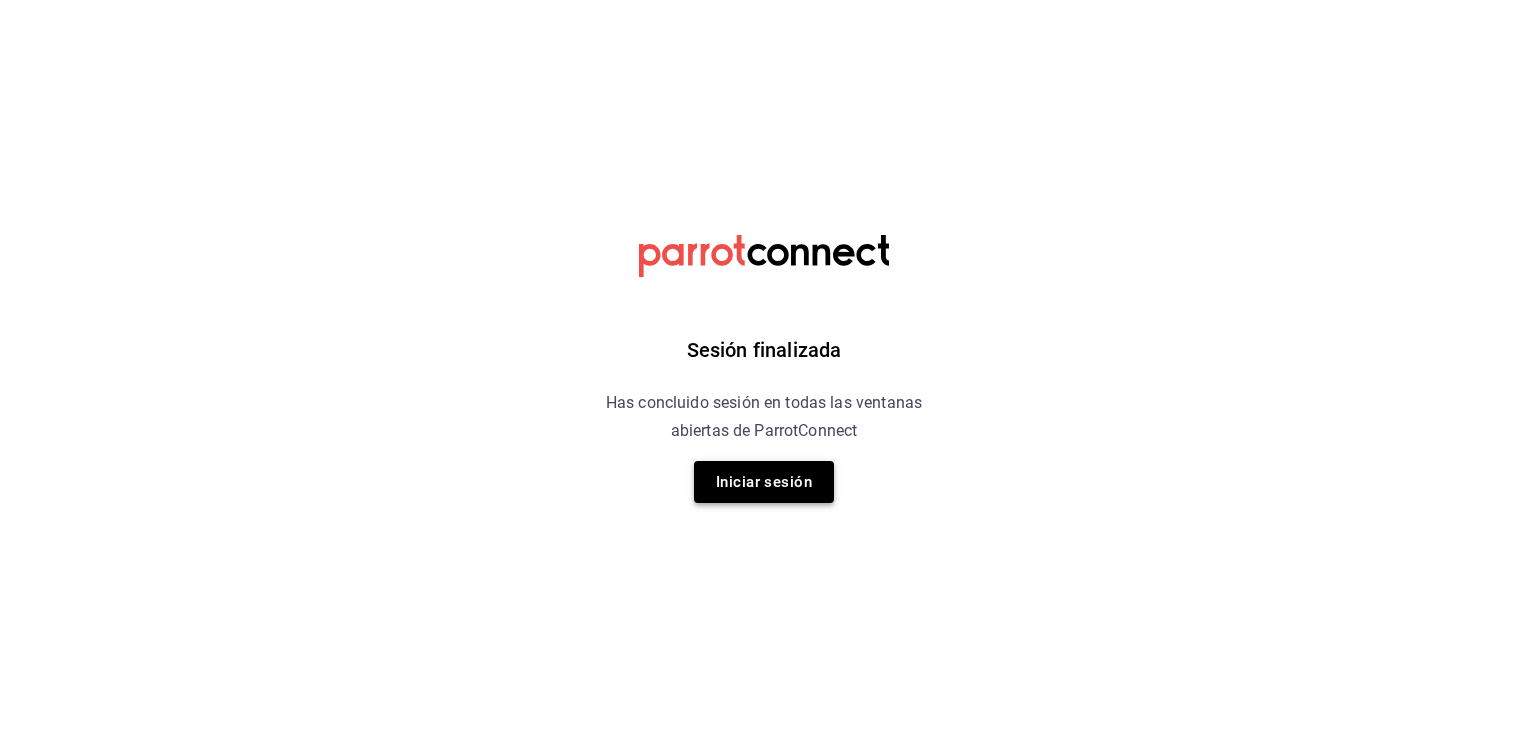 click on "Iniciar sesión" at bounding box center (764, 482) 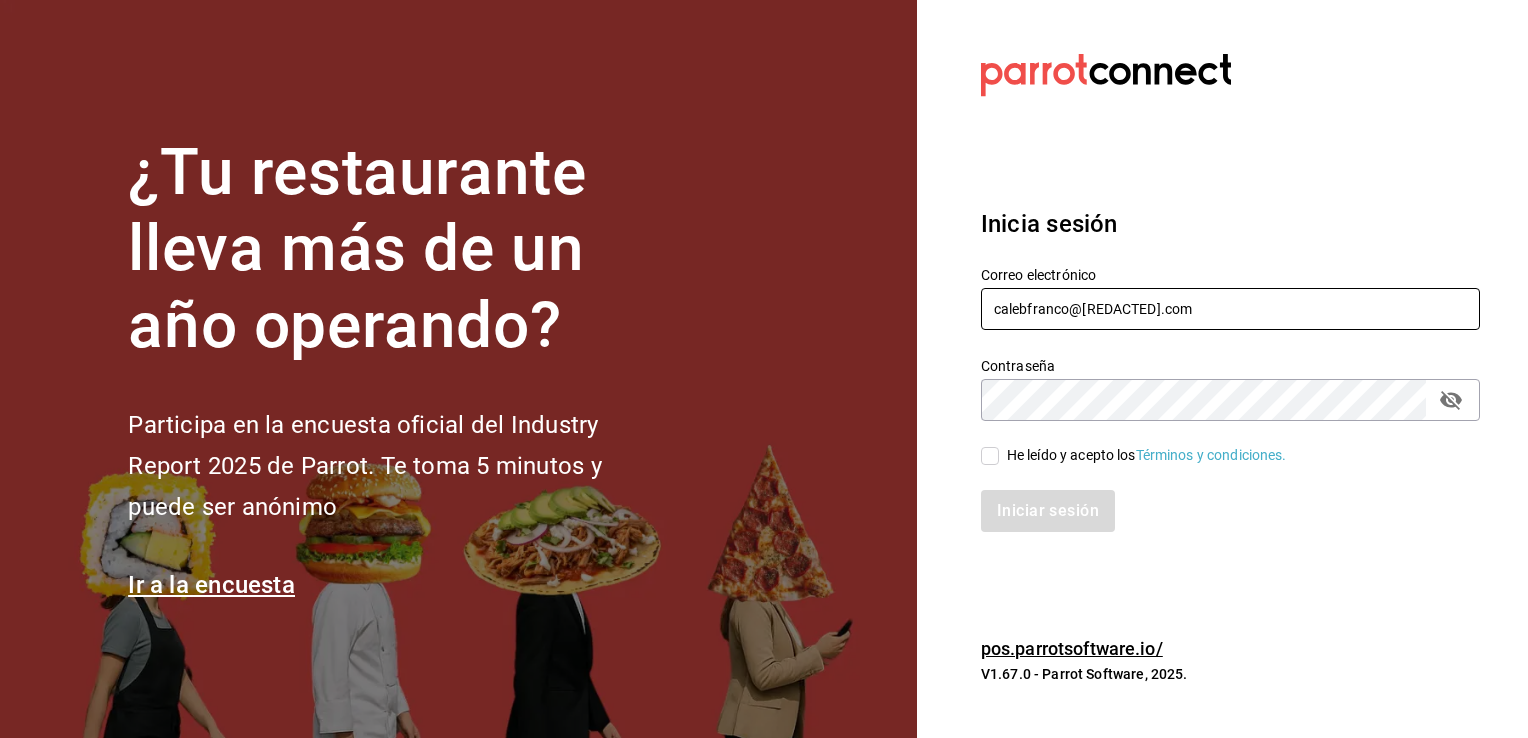 click on "calebfranco@[REDACTED].com" at bounding box center (1230, 309) 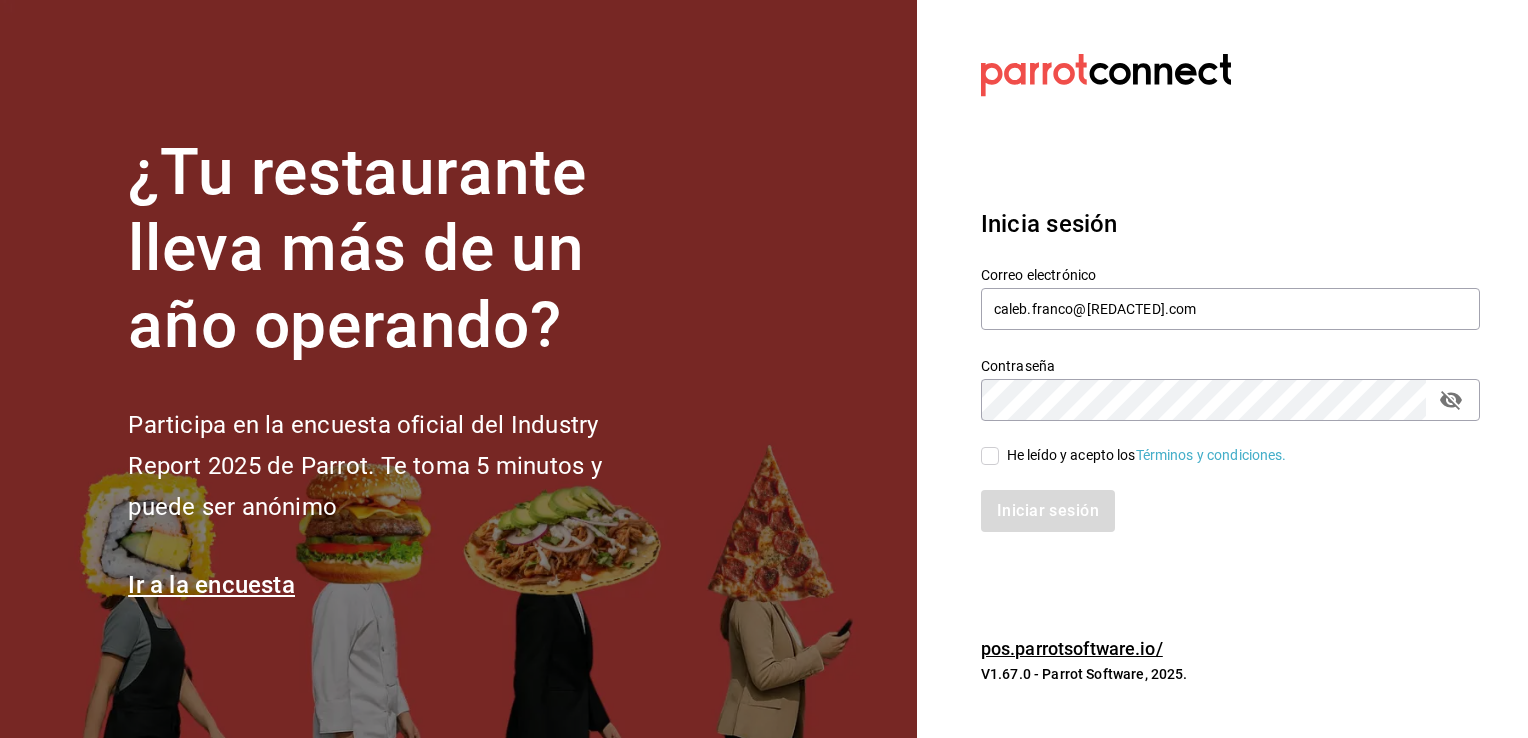 click on "He leído y acepto los  Términos y condiciones." at bounding box center (990, 456) 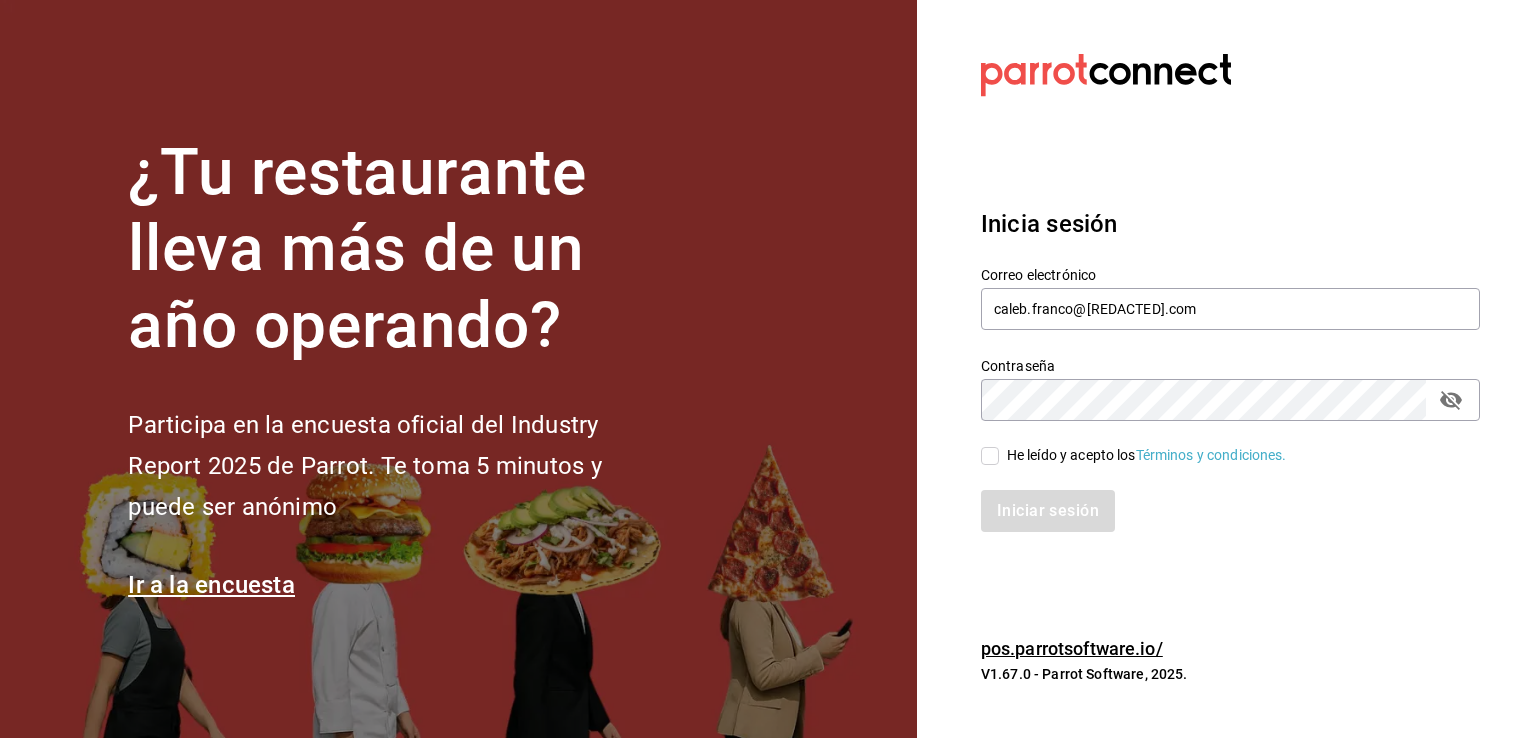 checkbox on "true" 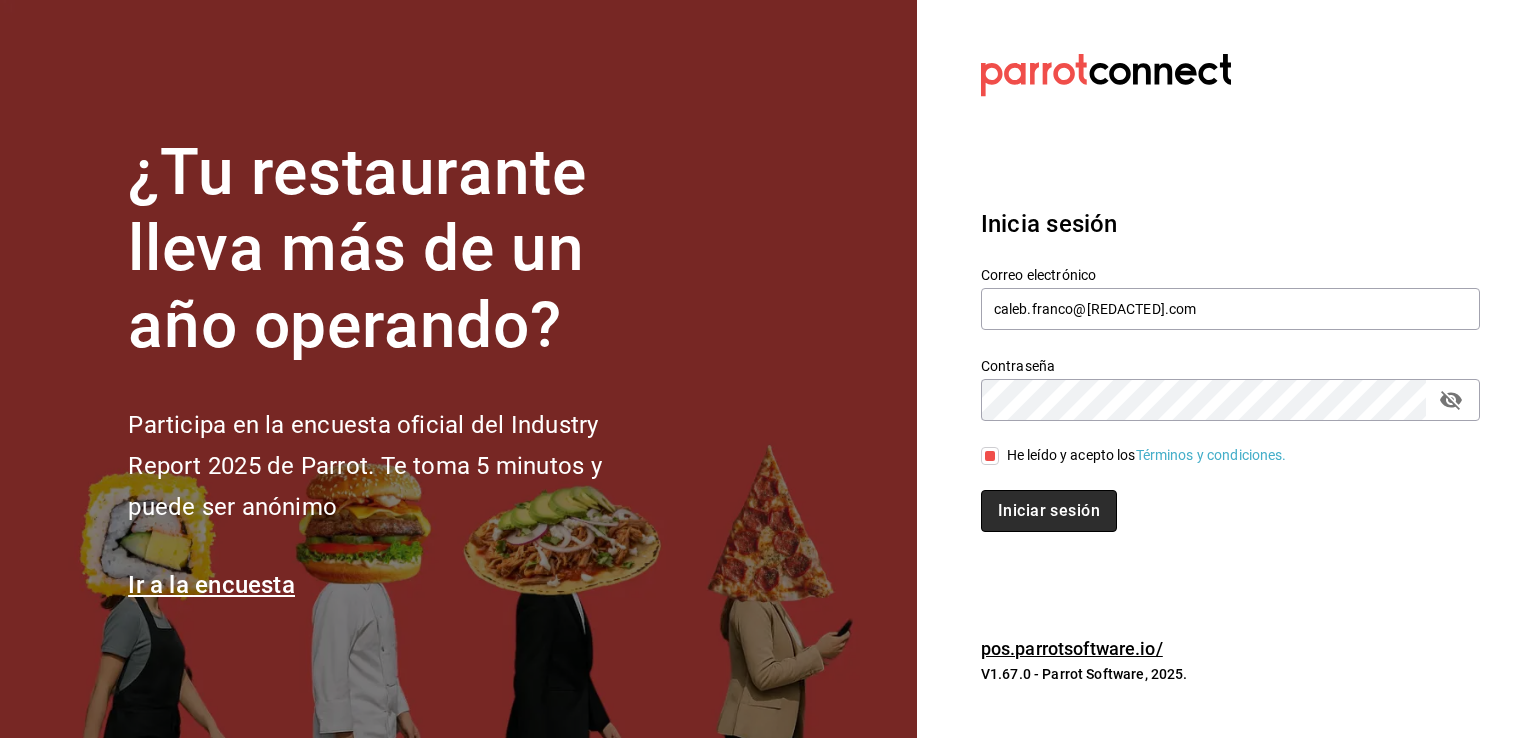 click on "Iniciar sesión" at bounding box center (1049, 511) 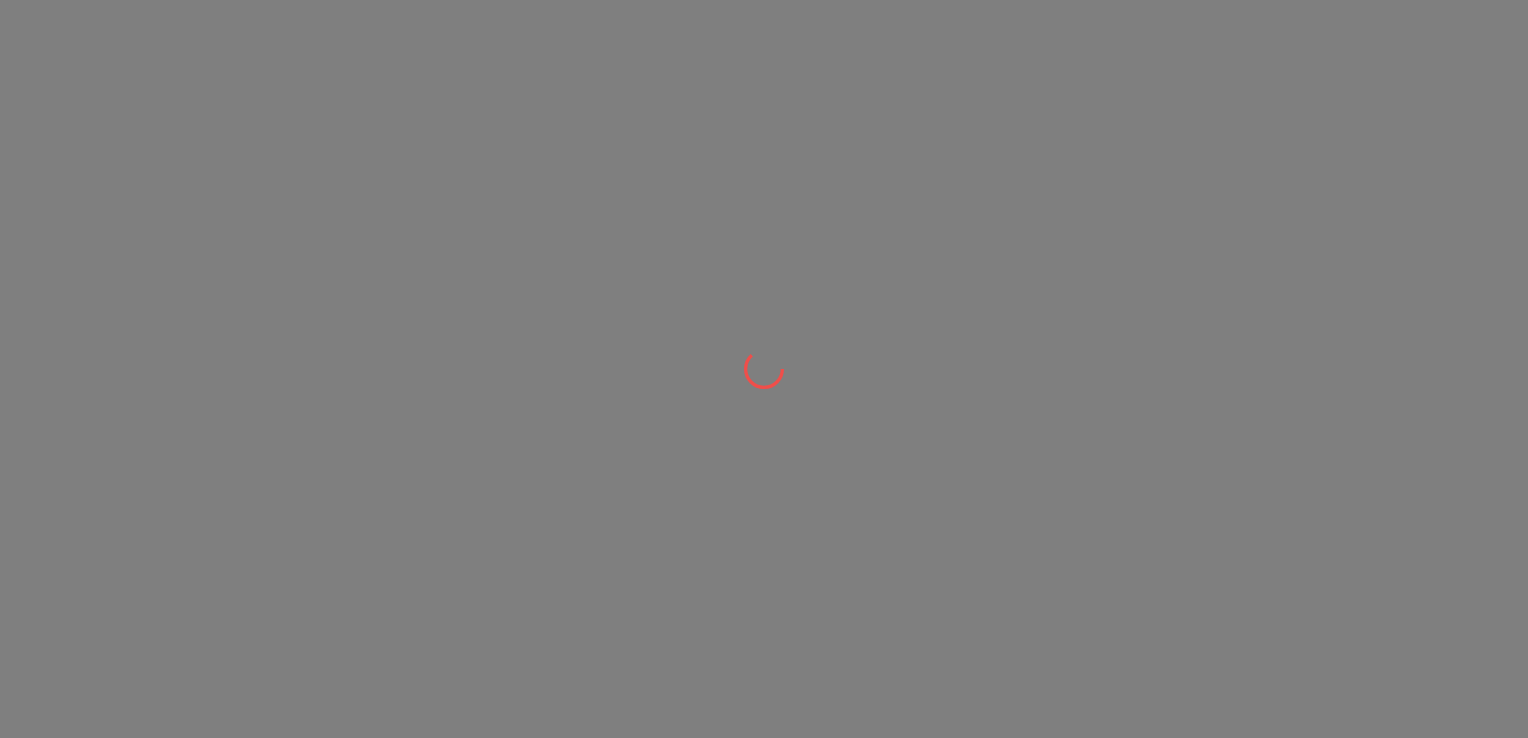 scroll, scrollTop: 0, scrollLeft: 0, axis: both 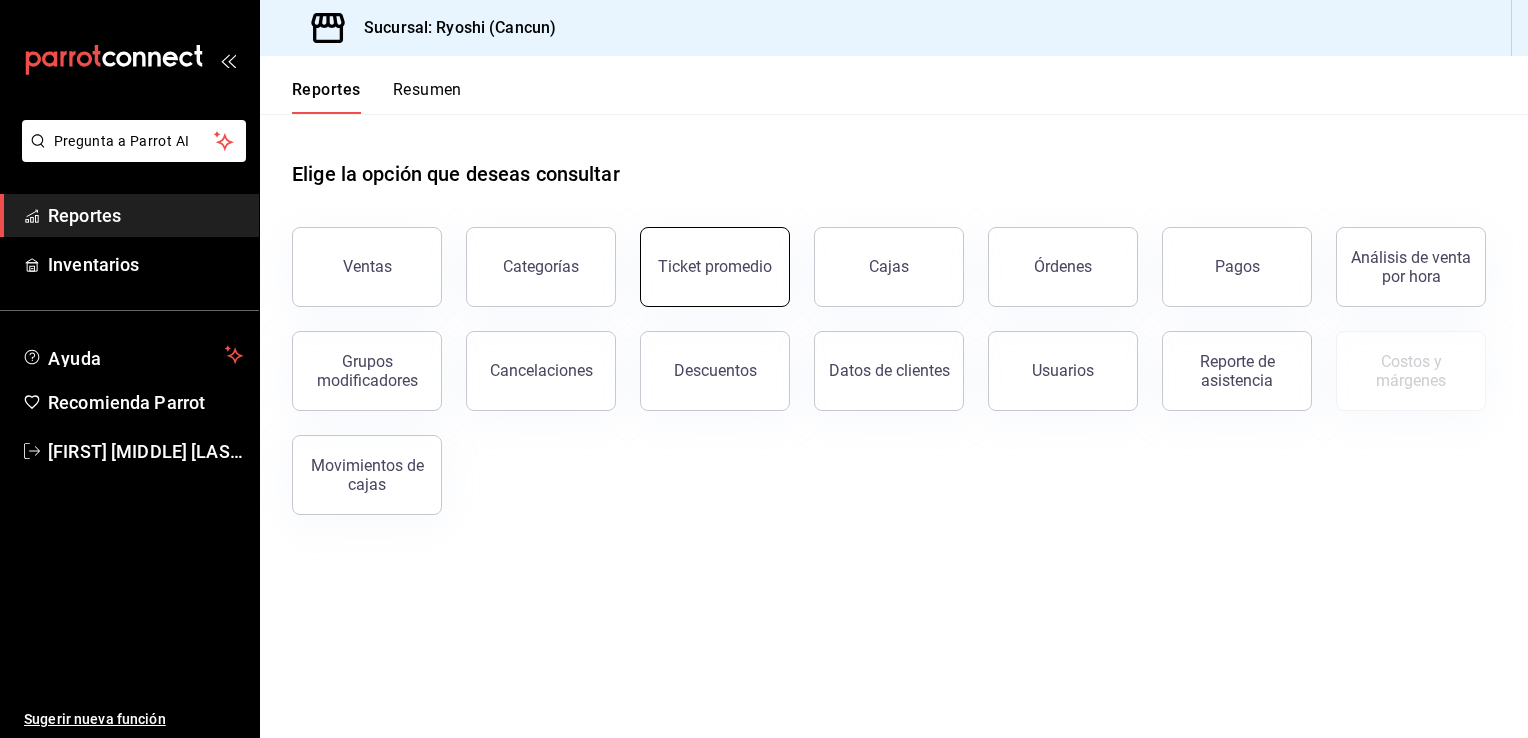 click on "Ticket promedio" at bounding box center [715, 267] 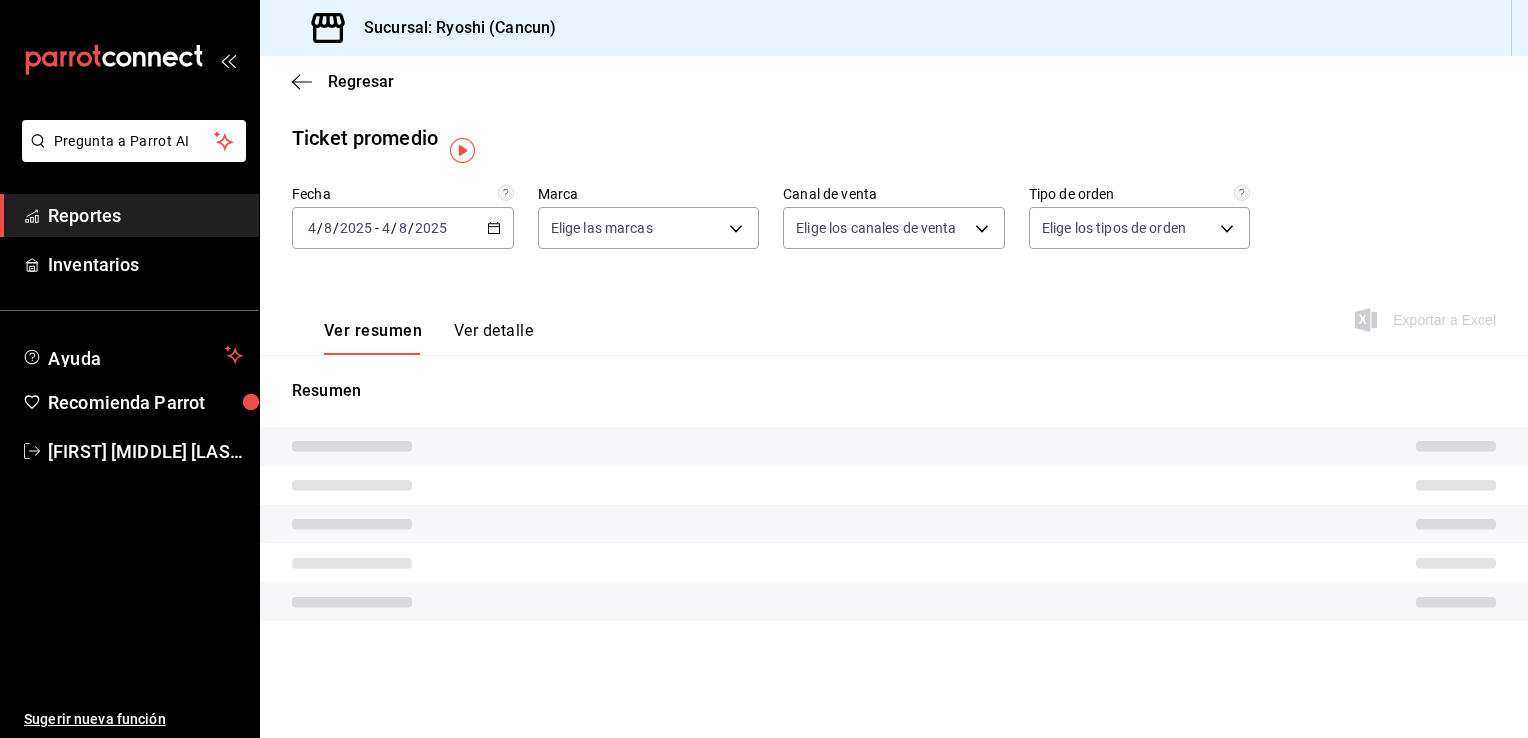 type on "26ca50e5-a845-484f-a54e-8a4432b79f59" 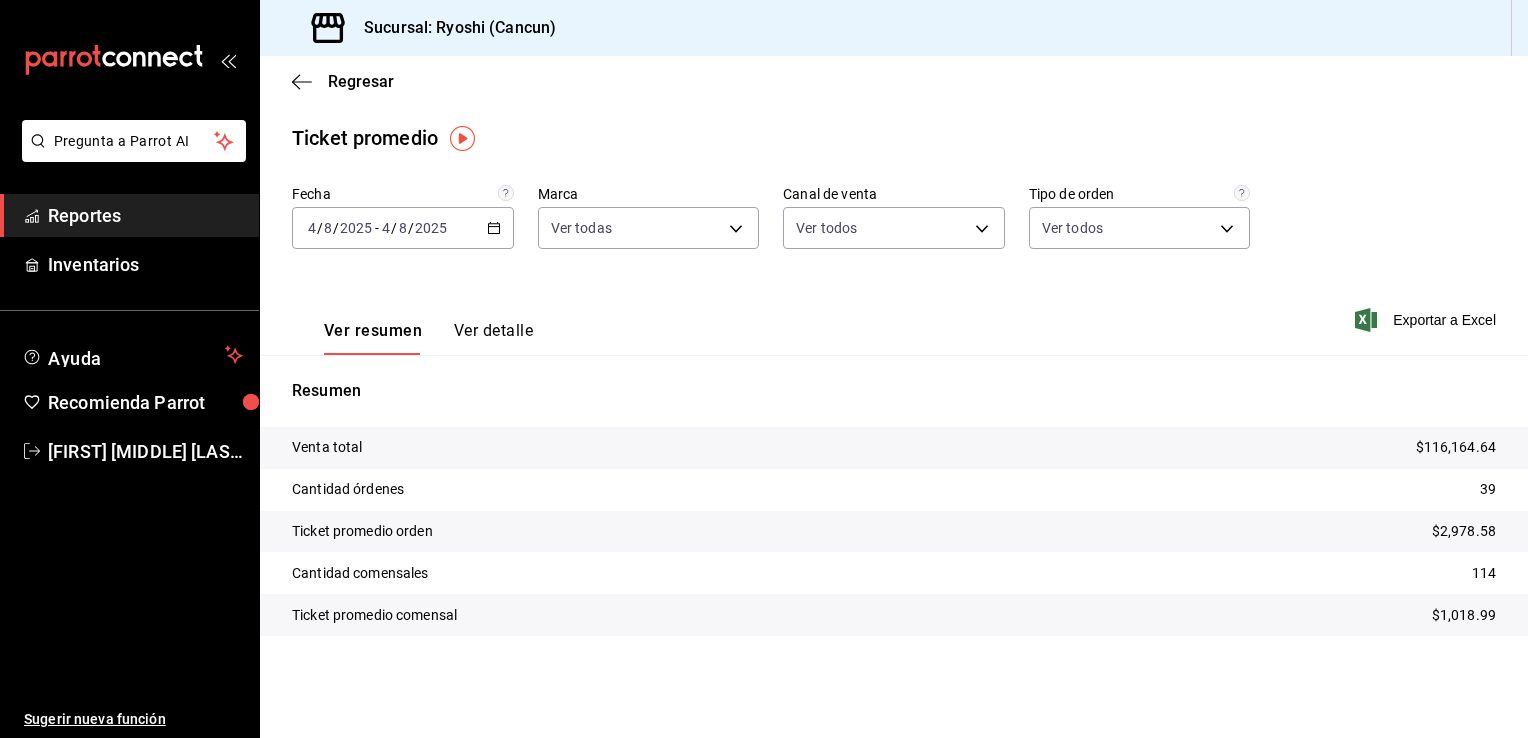click 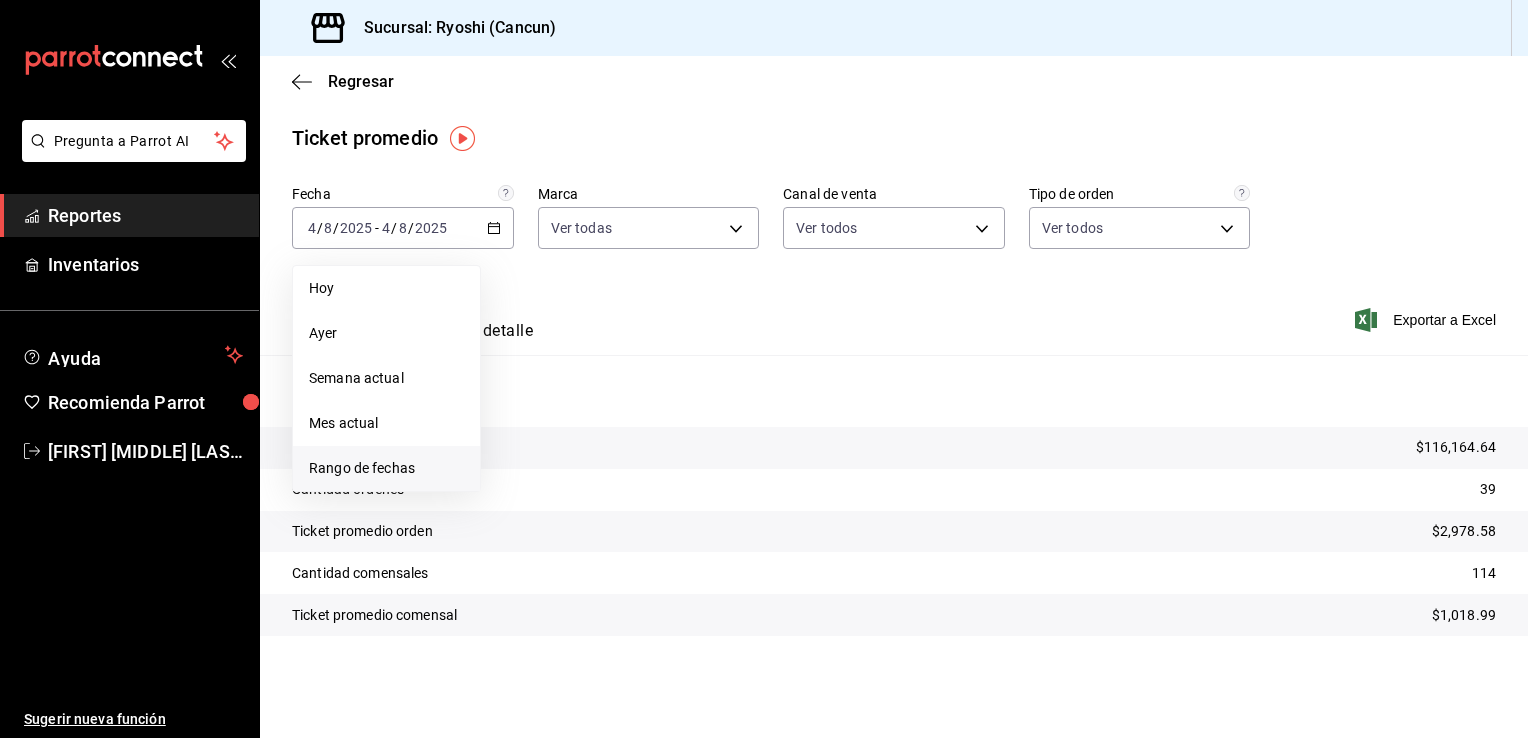 click on "Rango de fechas" at bounding box center [386, 468] 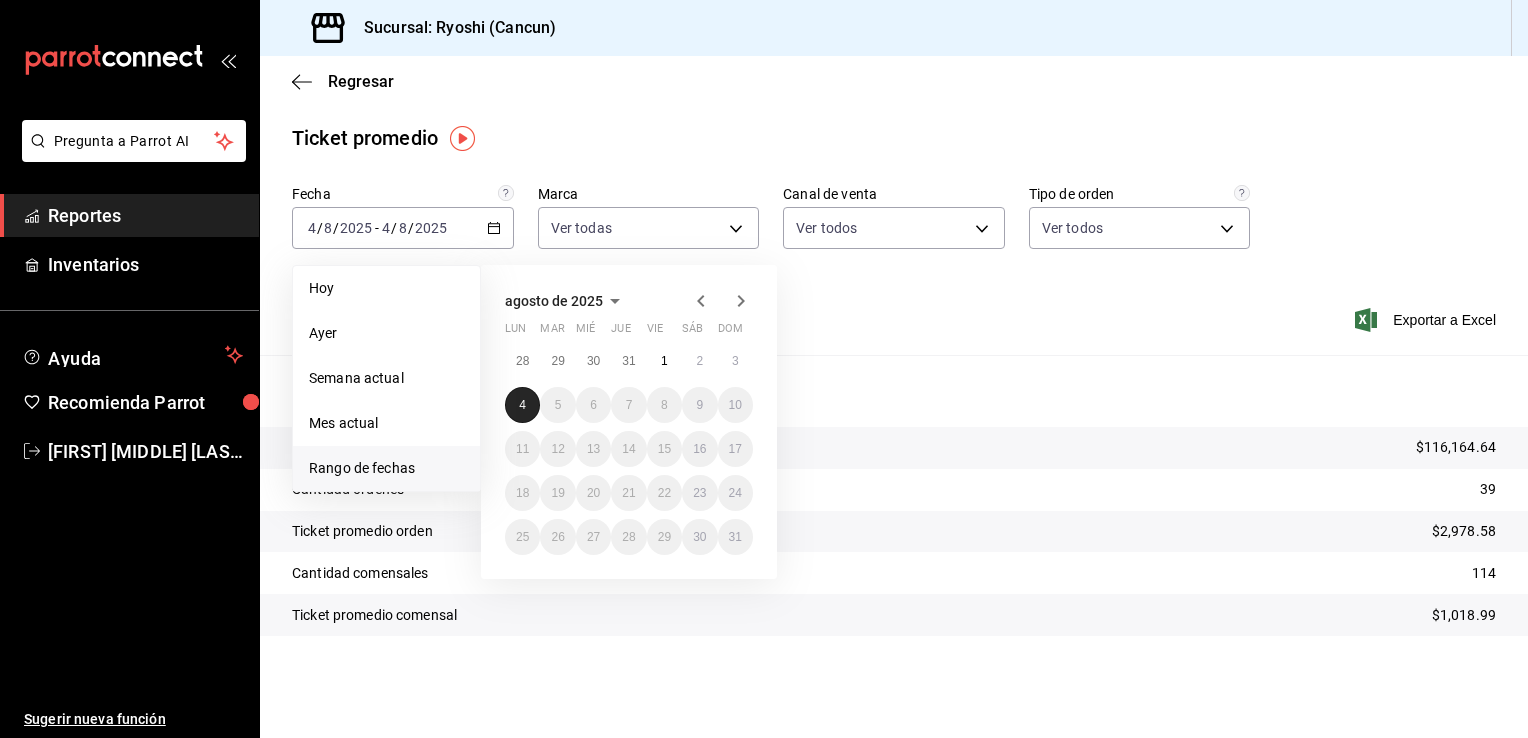click on "4" at bounding box center [522, 405] 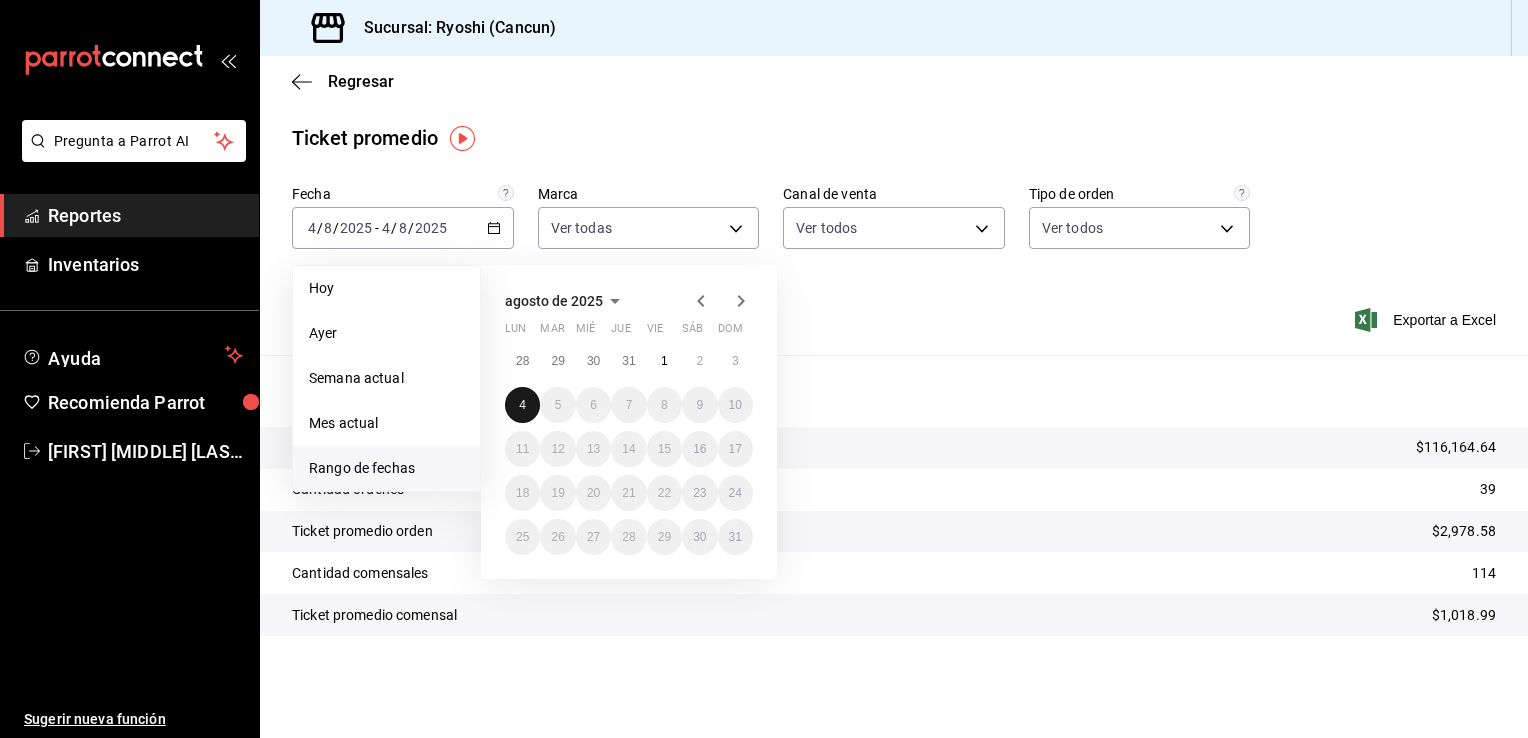 click on "4" at bounding box center (522, 405) 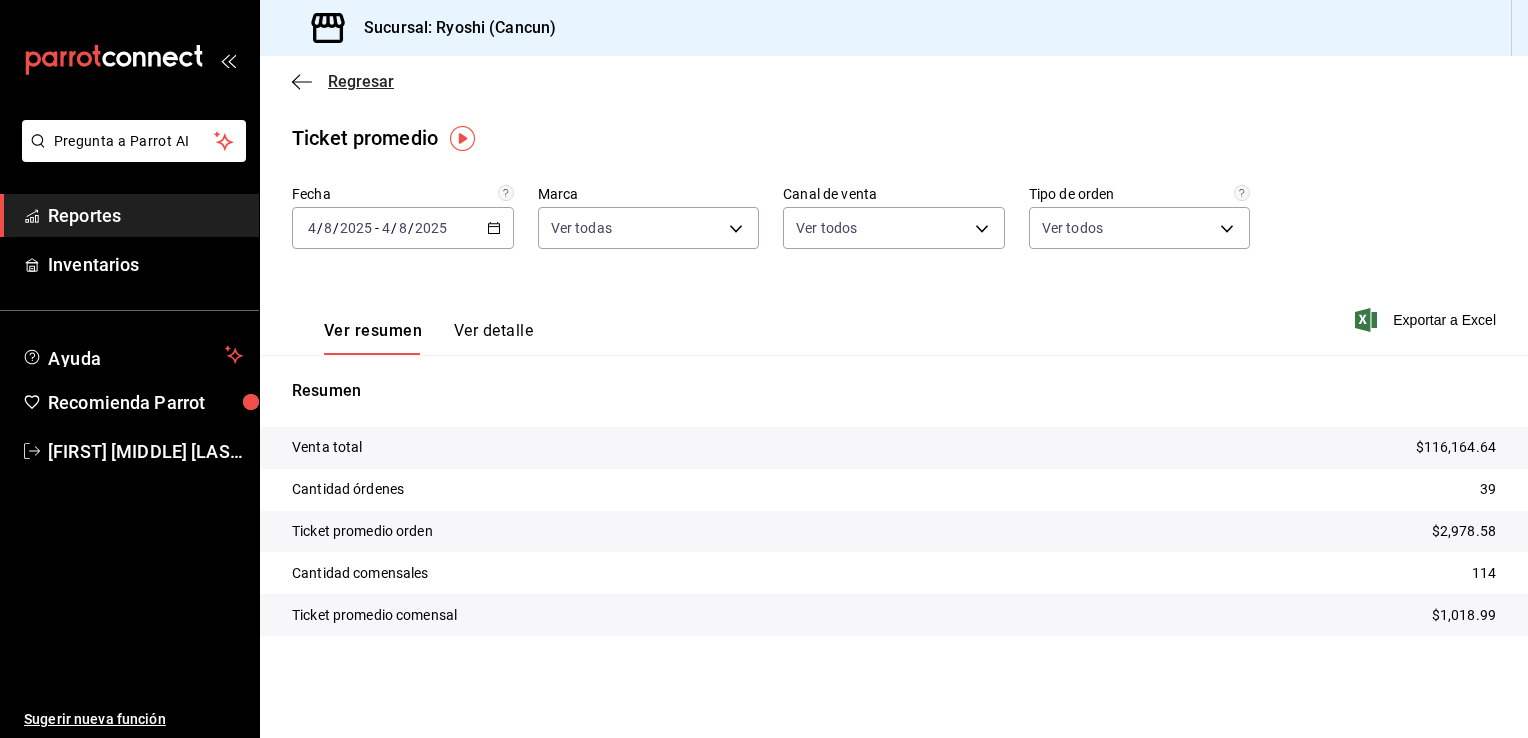 click 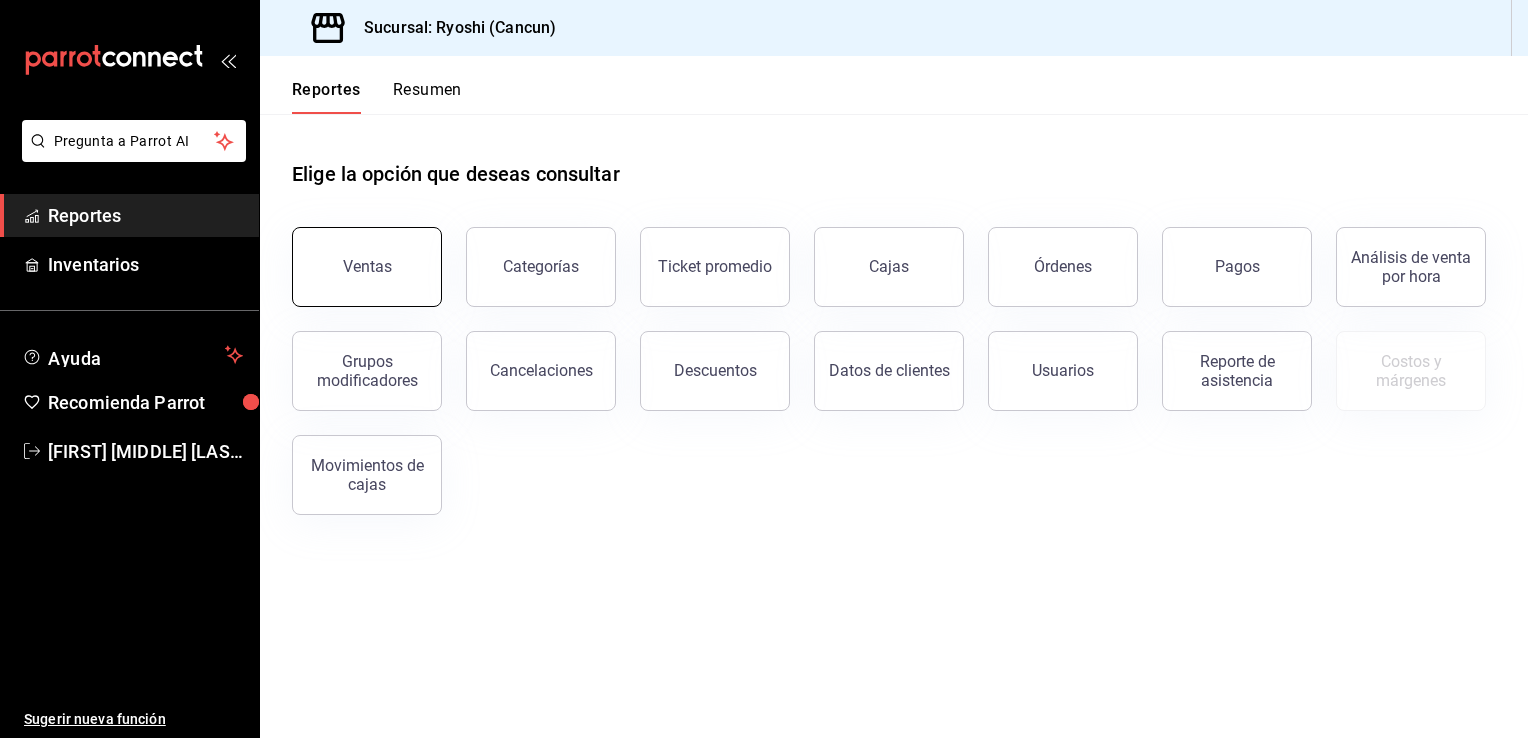 click on "Ventas" at bounding box center (367, 266) 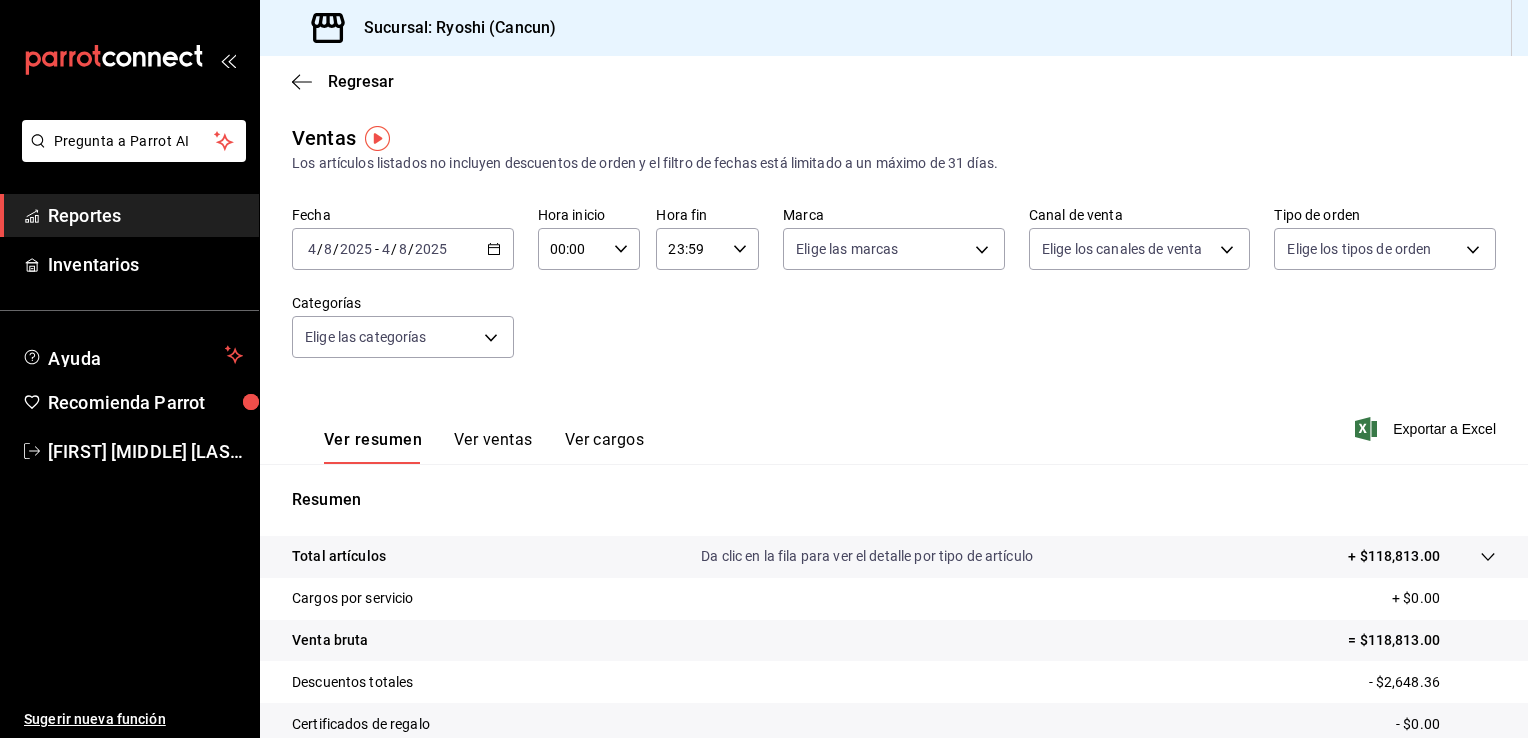click 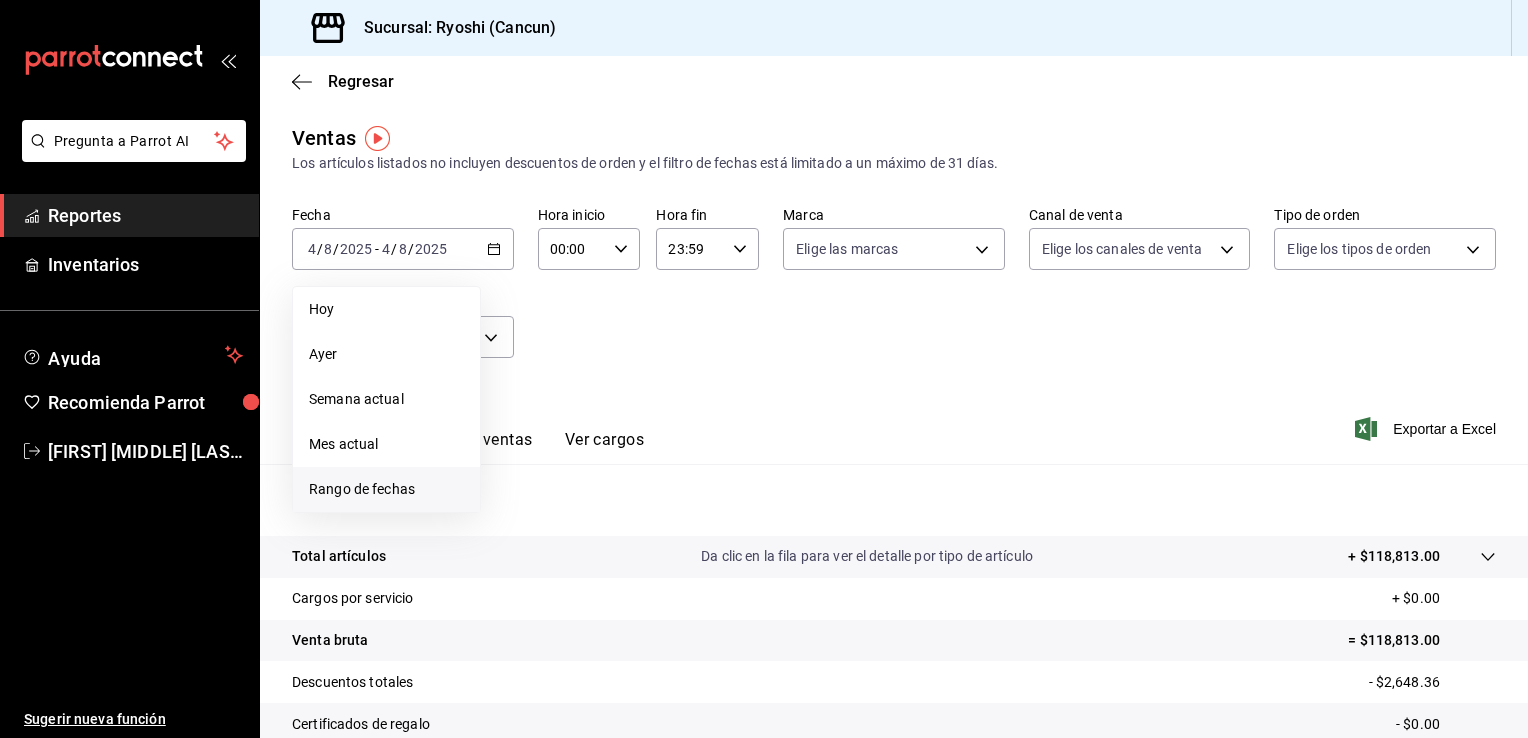 click on "Rango de fechas" at bounding box center [386, 489] 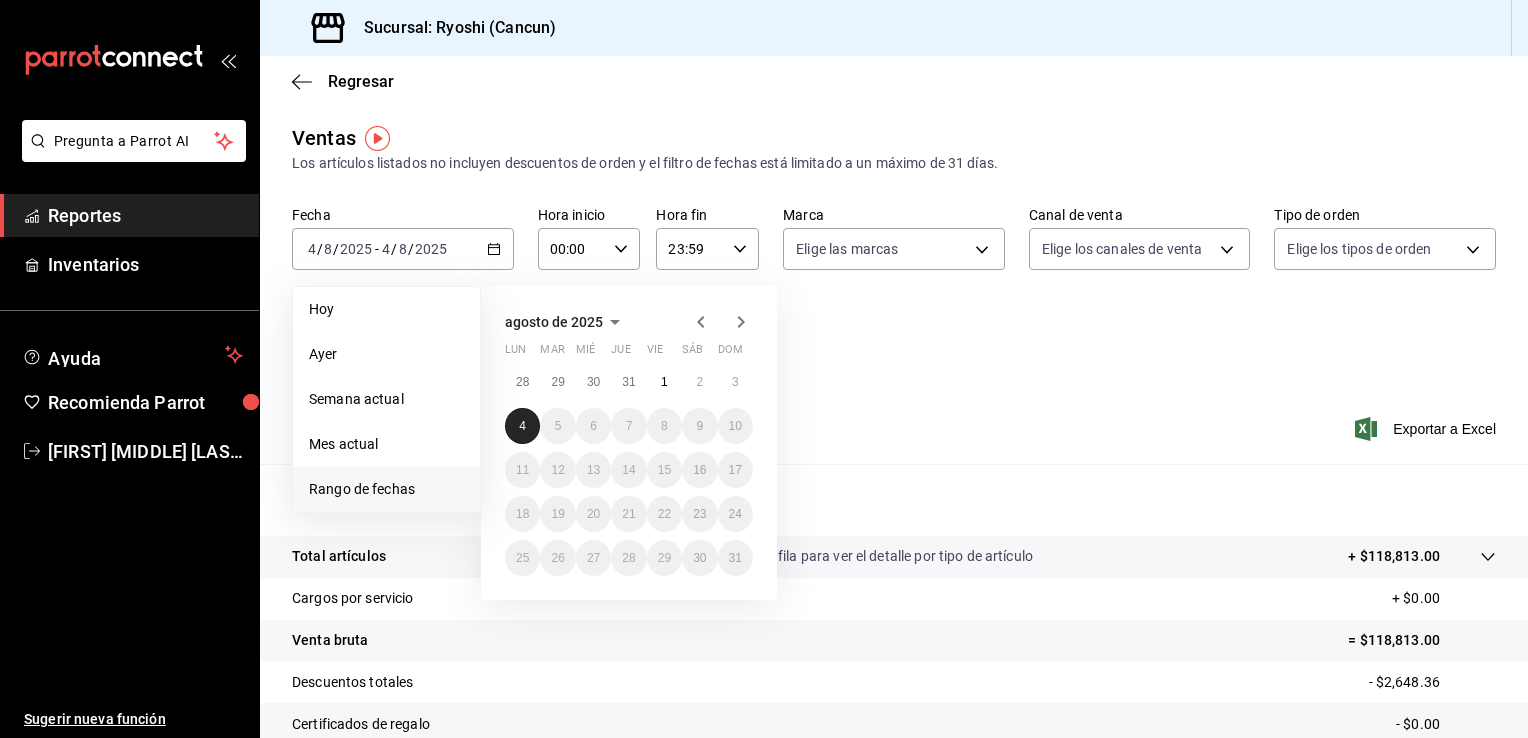 click on "4" at bounding box center (522, 426) 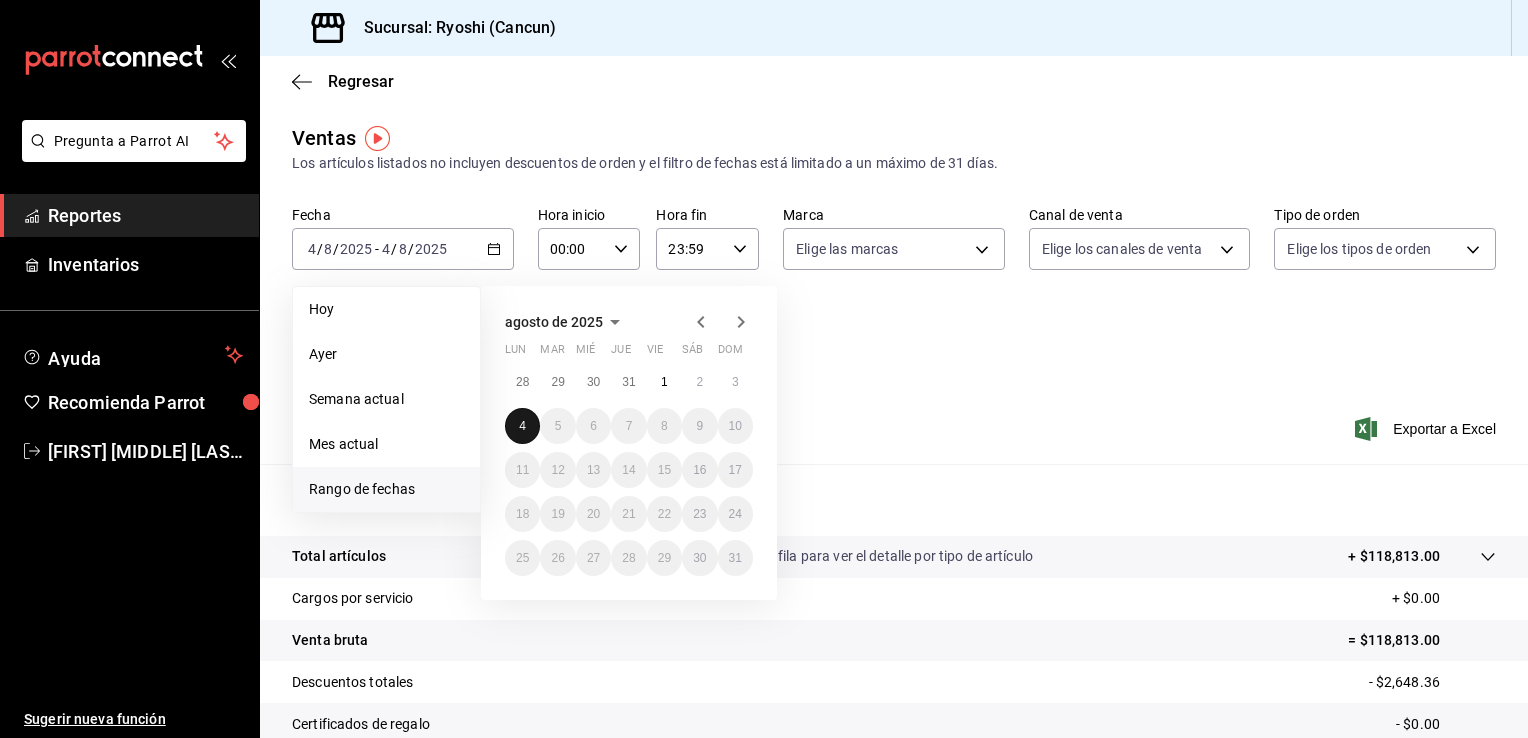 click on "4" at bounding box center (522, 426) 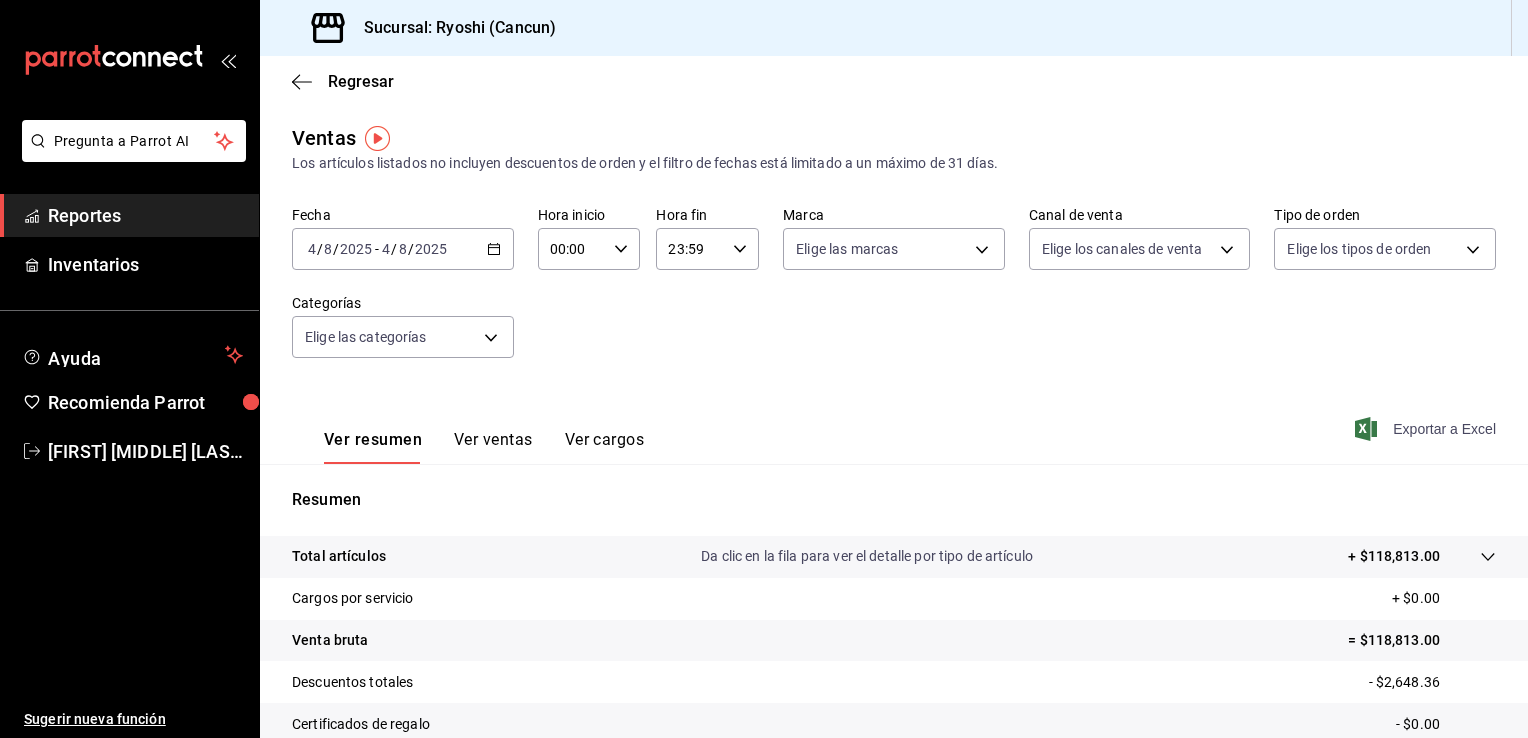 click on "Exportar a Excel" at bounding box center (1427, 429) 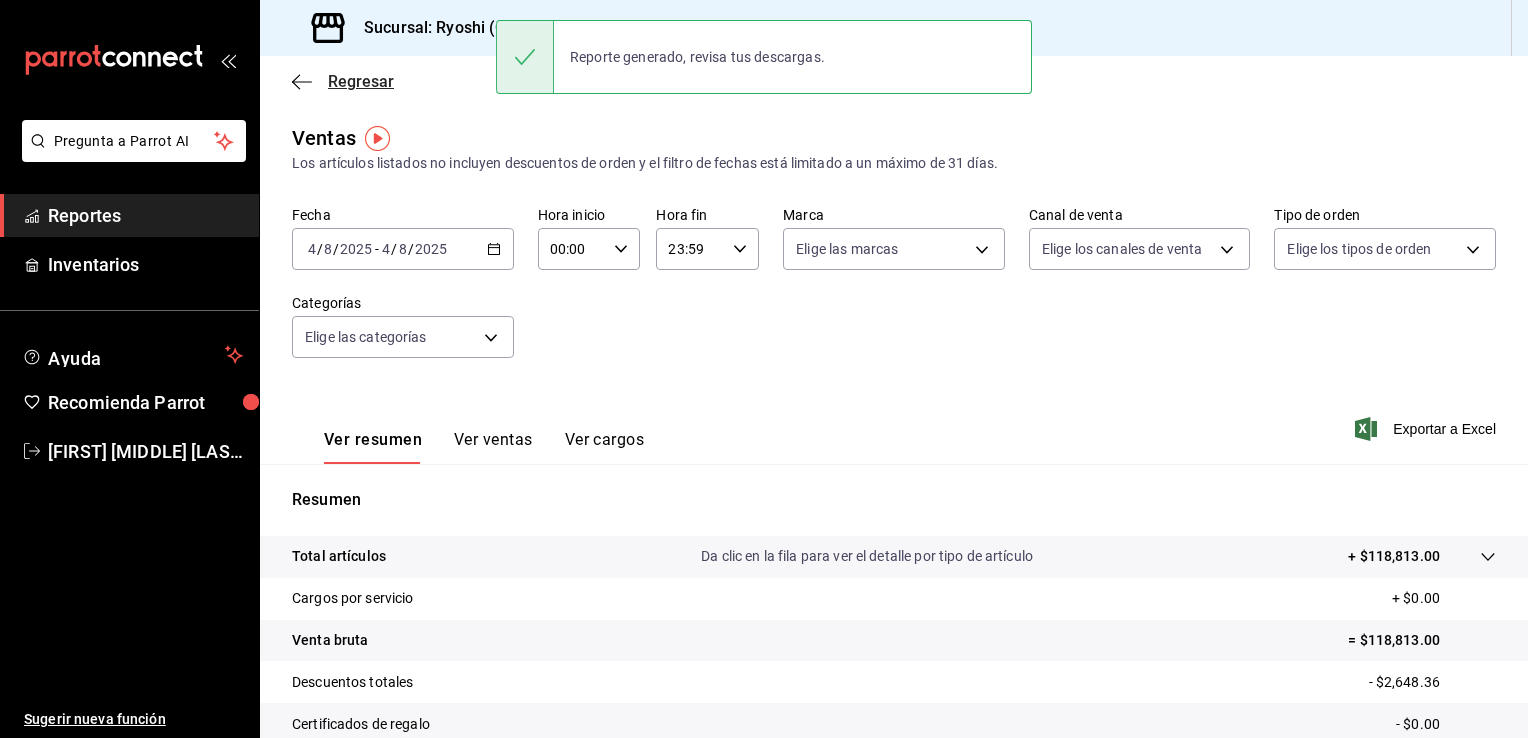click 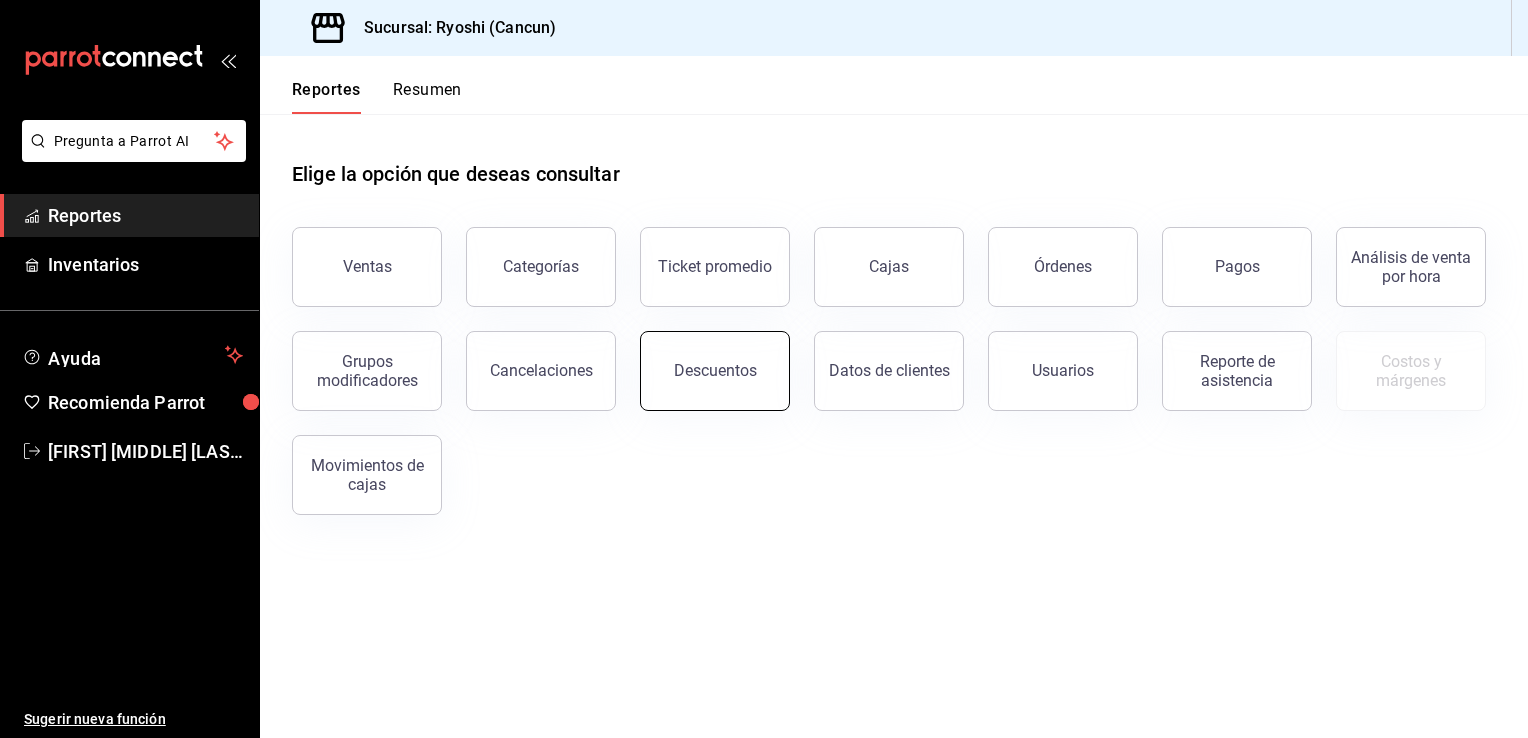 click on "Descuentos" at bounding box center (715, 370) 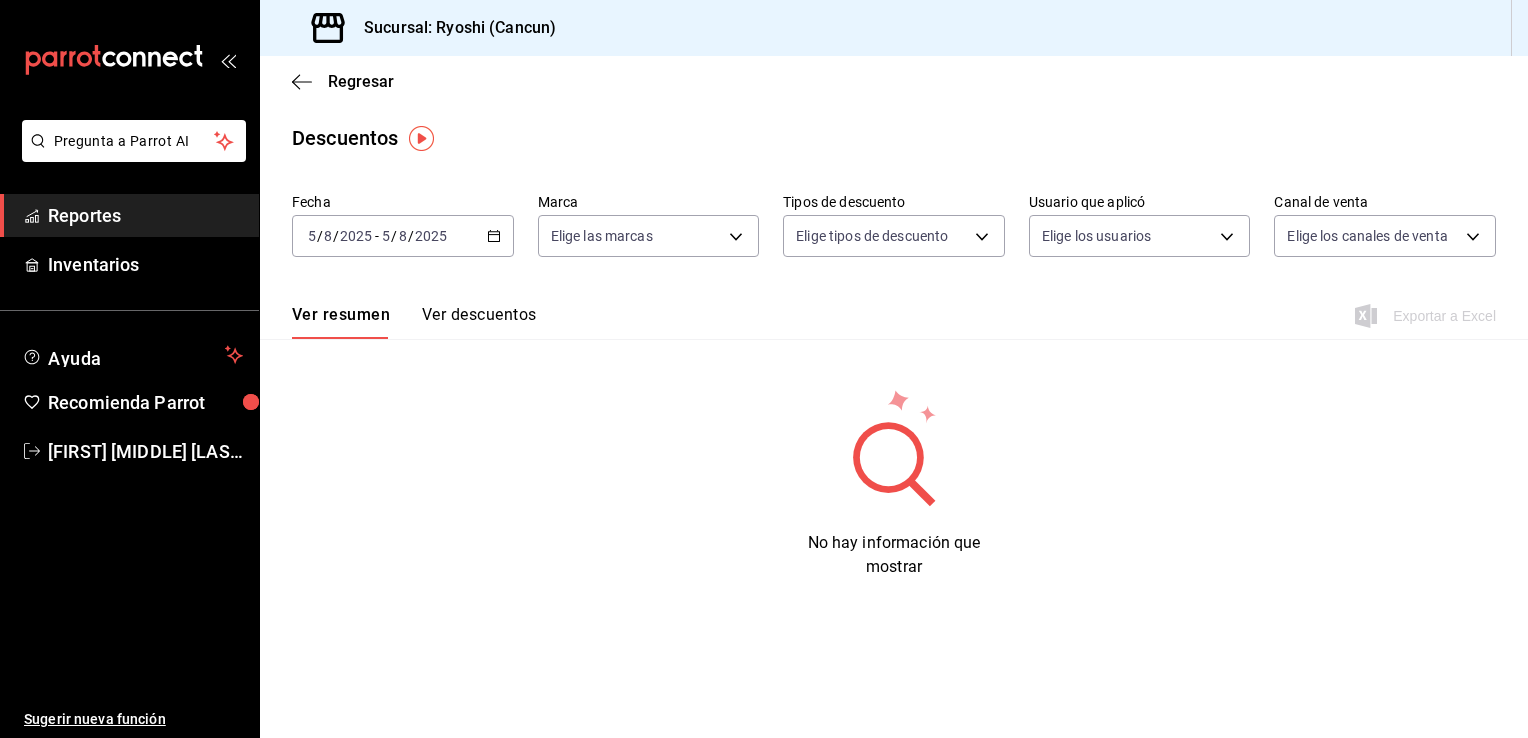 click on "2025-08-05 5 / 8 / 2025 - 2025-08-05 5 / 8 / 2025" at bounding box center [403, 236] 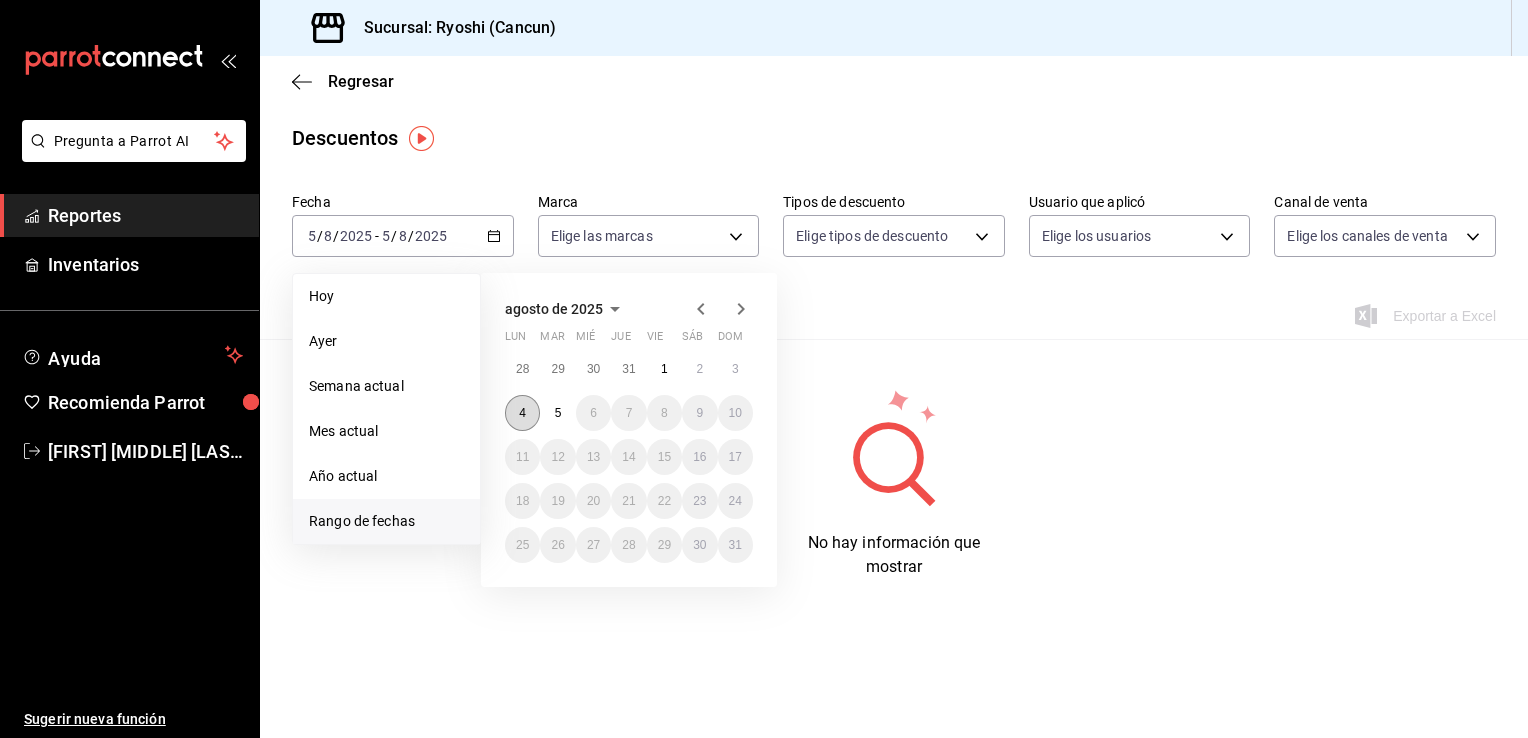 click on "4" at bounding box center (522, 413) 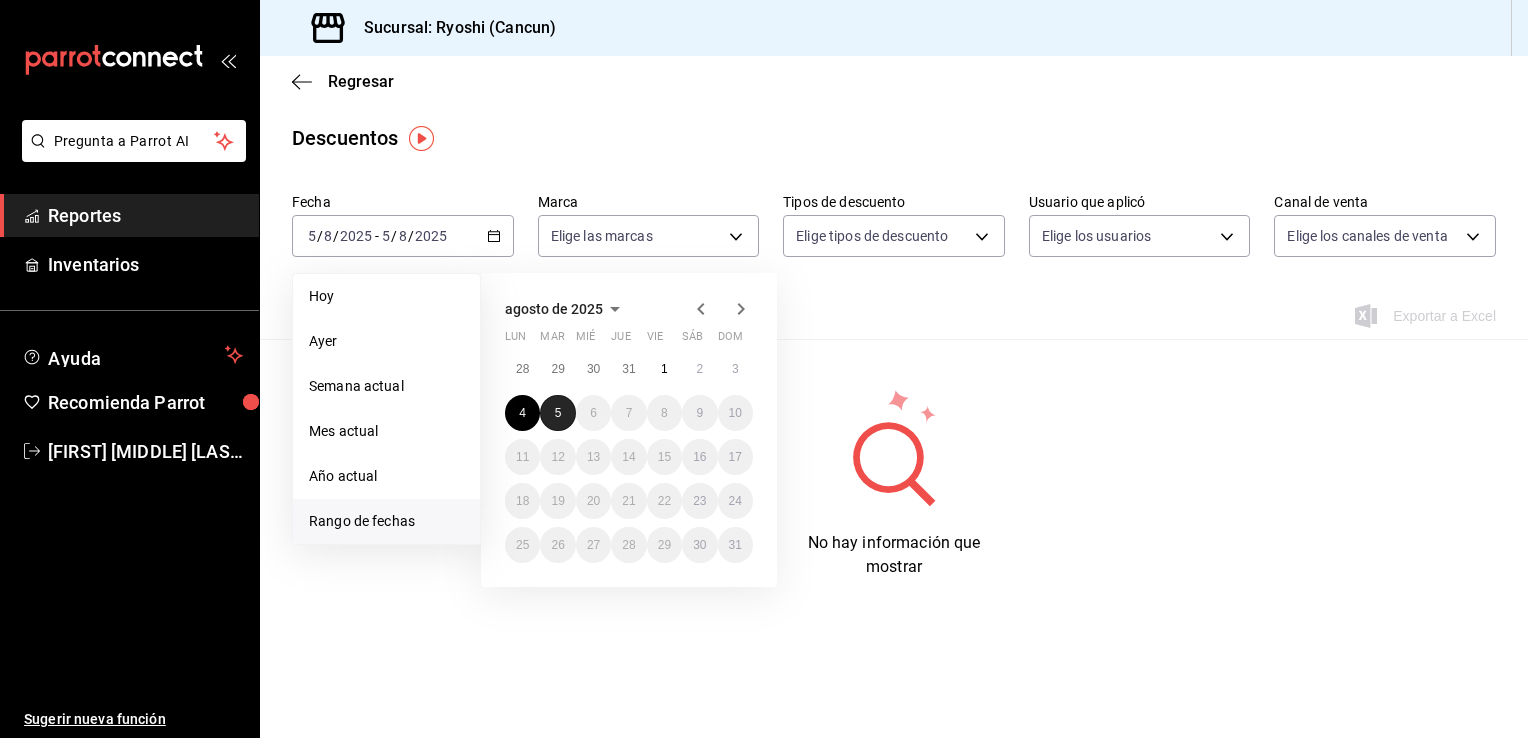 click on "5" at bounding box center [558, 413] 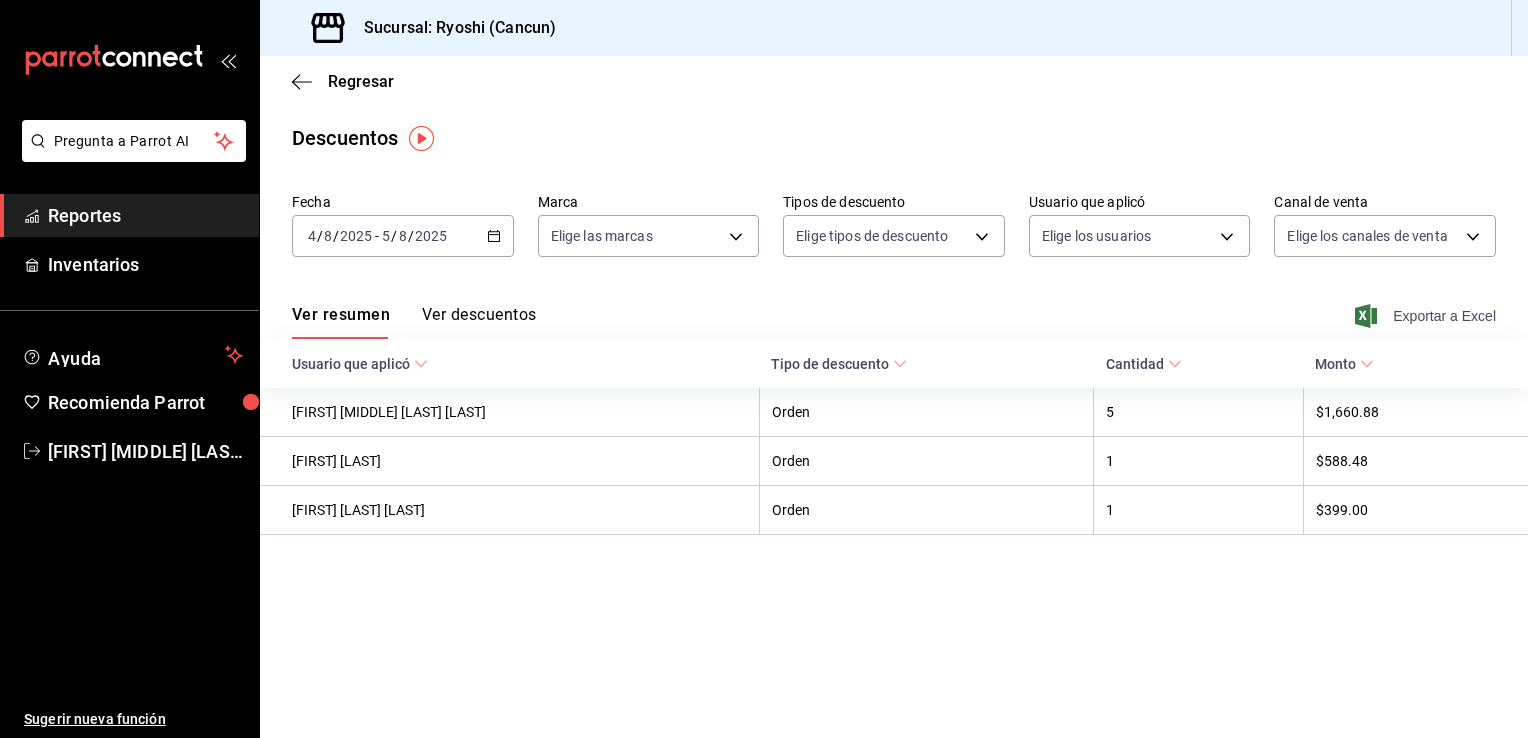 click on "Exportar a Excel" at bounding box center (1427, 316) 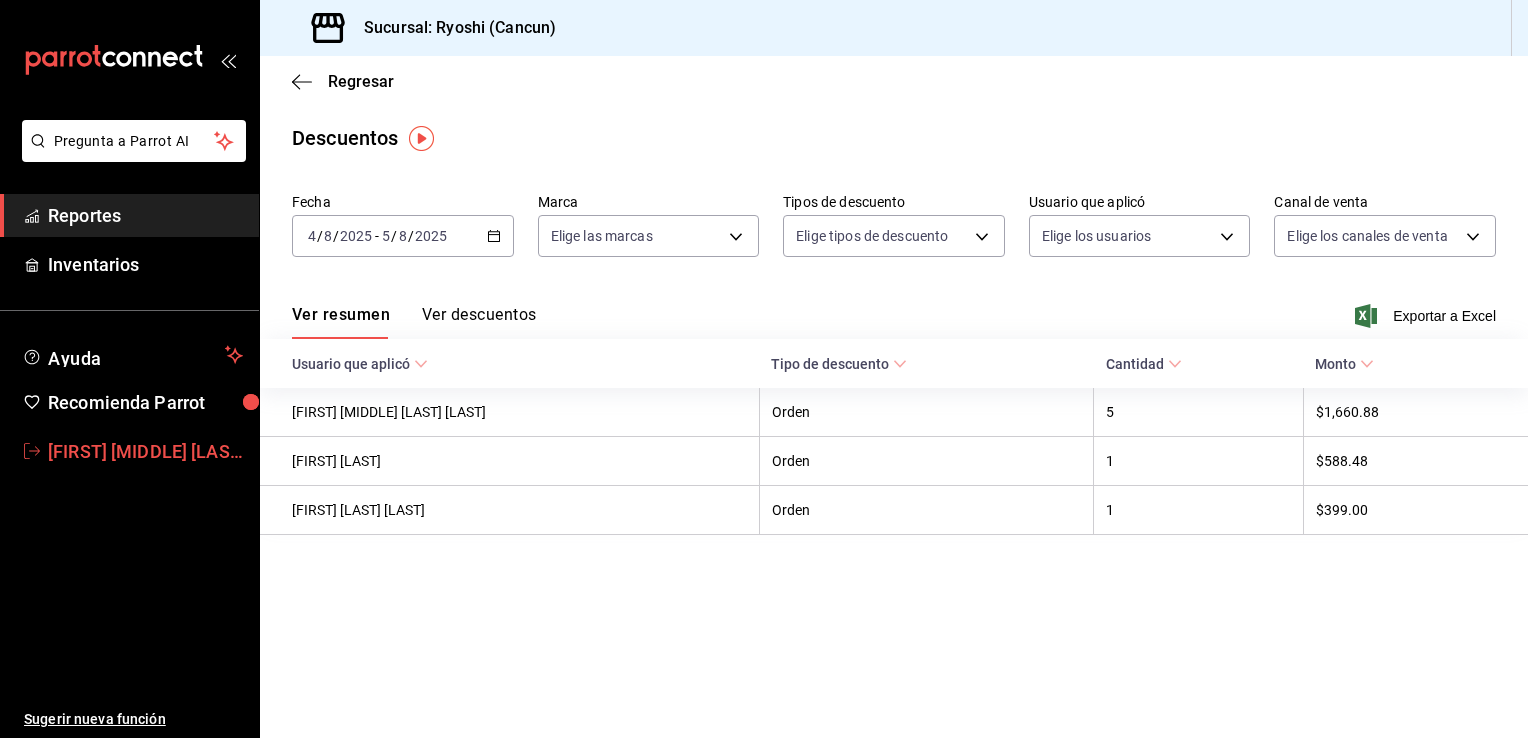 click on "Caleb Seahiel Franco Tirado" at bounding box center (145, 451) 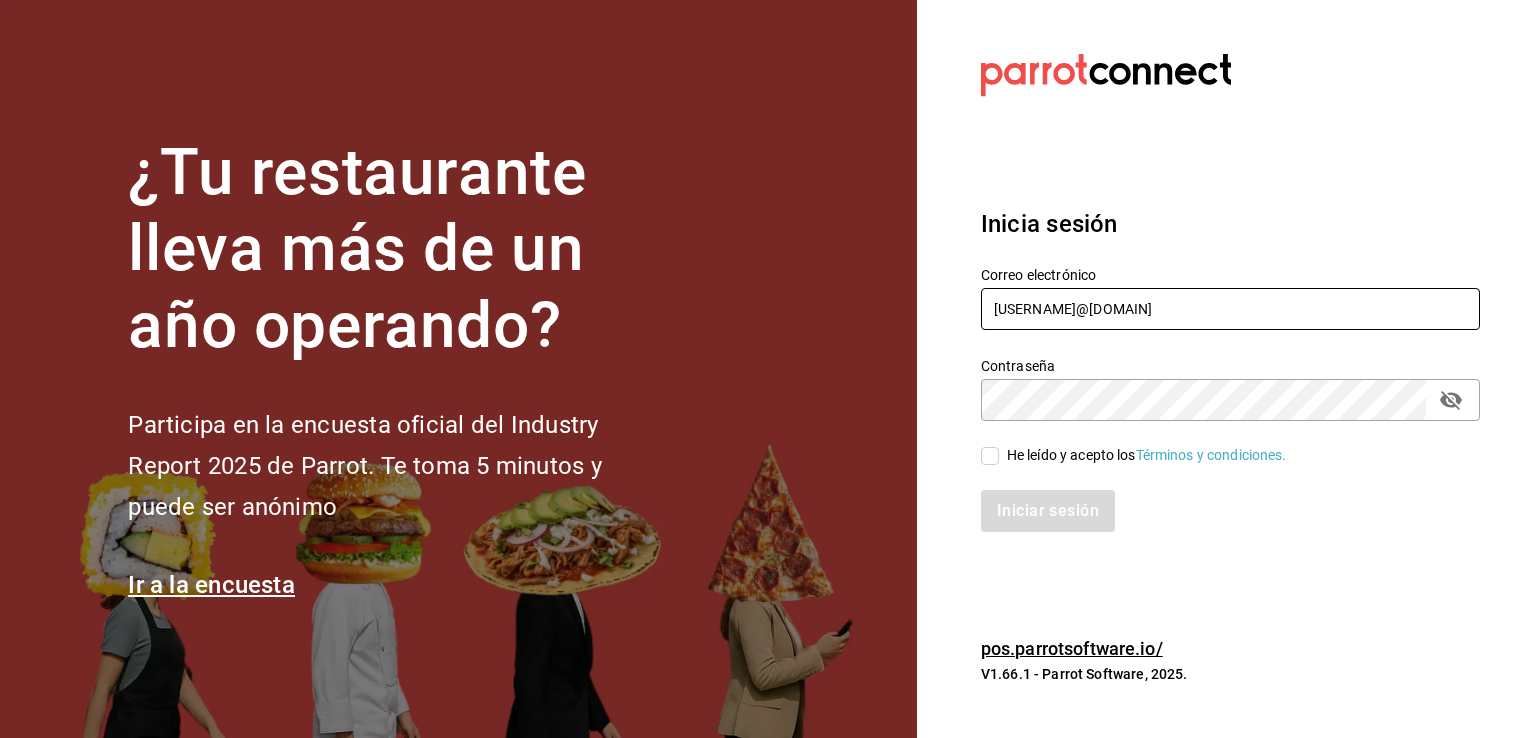 click on "caleb.franco@[REDACTED].com" at bounding box center (1230, 309) 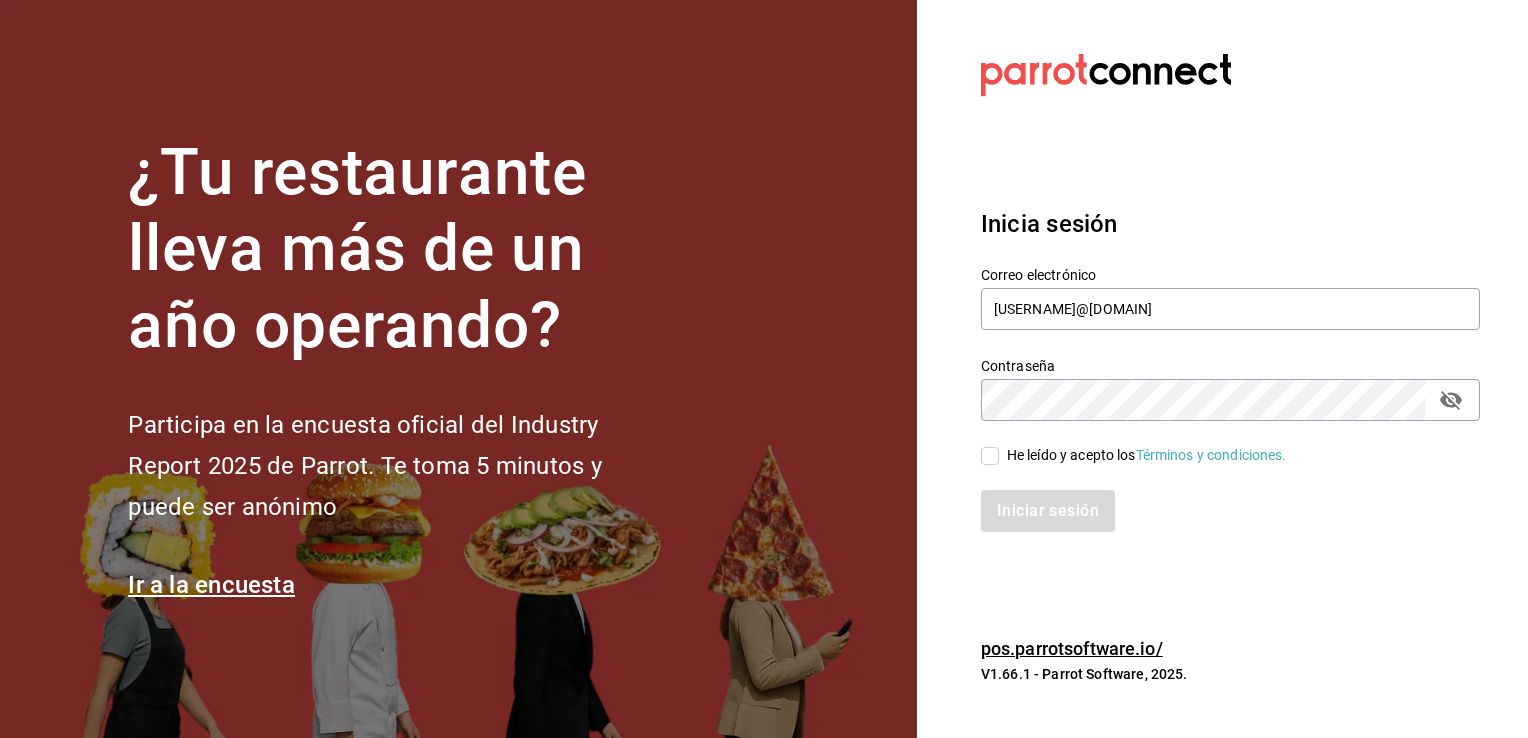 click on "He leído y acepto los  Términos y condiciones." at bounding box center (990, 456) 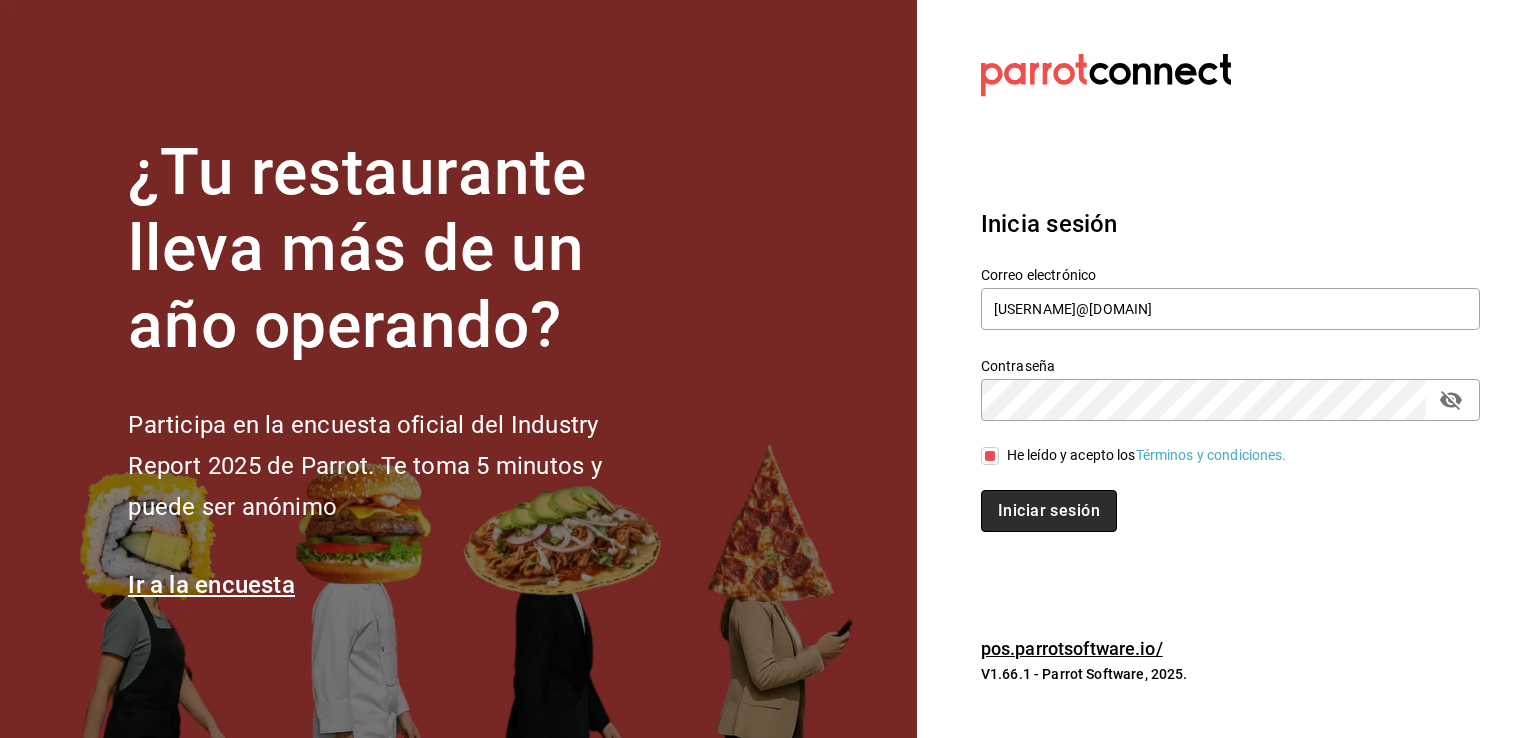 click on "Iniciar sesión" at bounding box center [1049, 511] 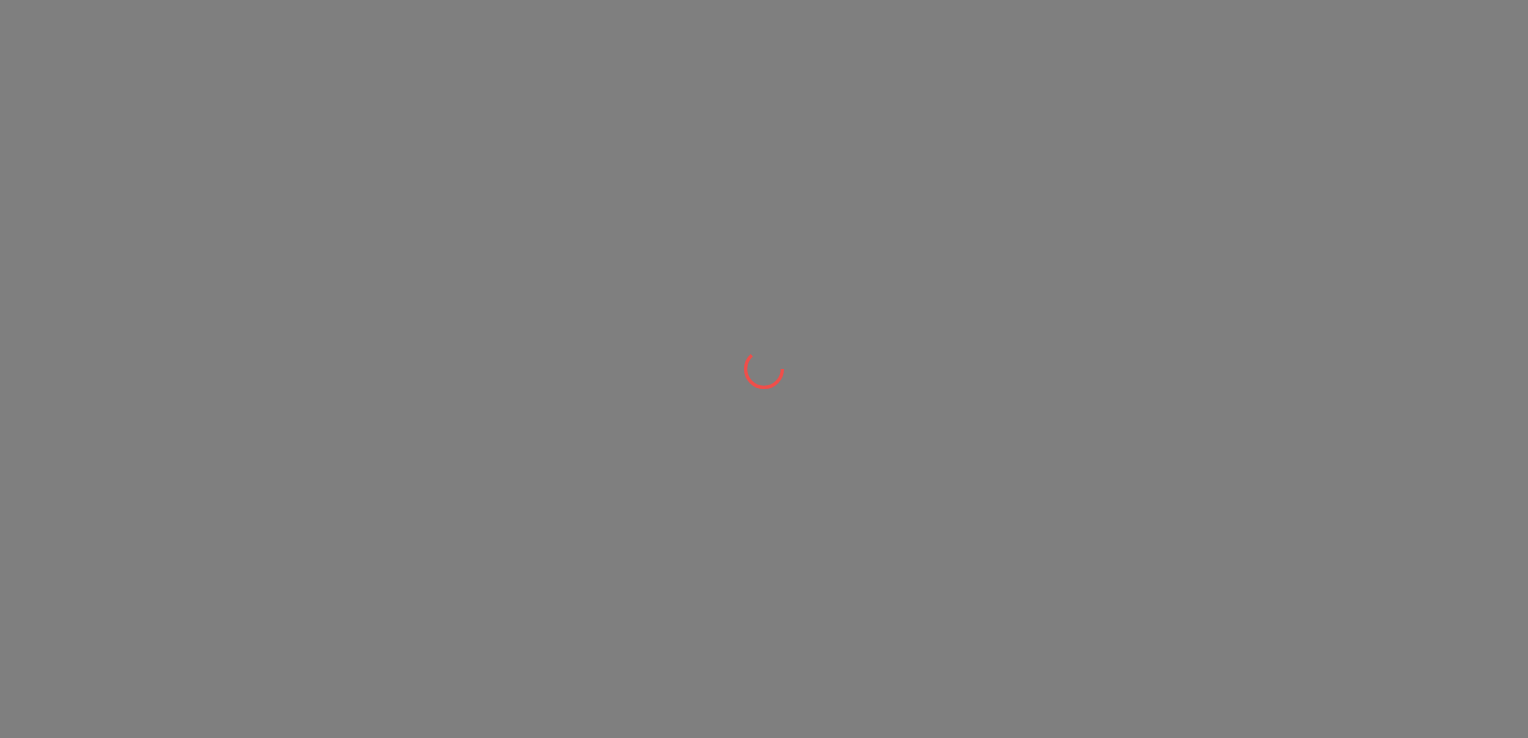 scroll, scrollTop: 0, scrollLeft: 0, axis: both 